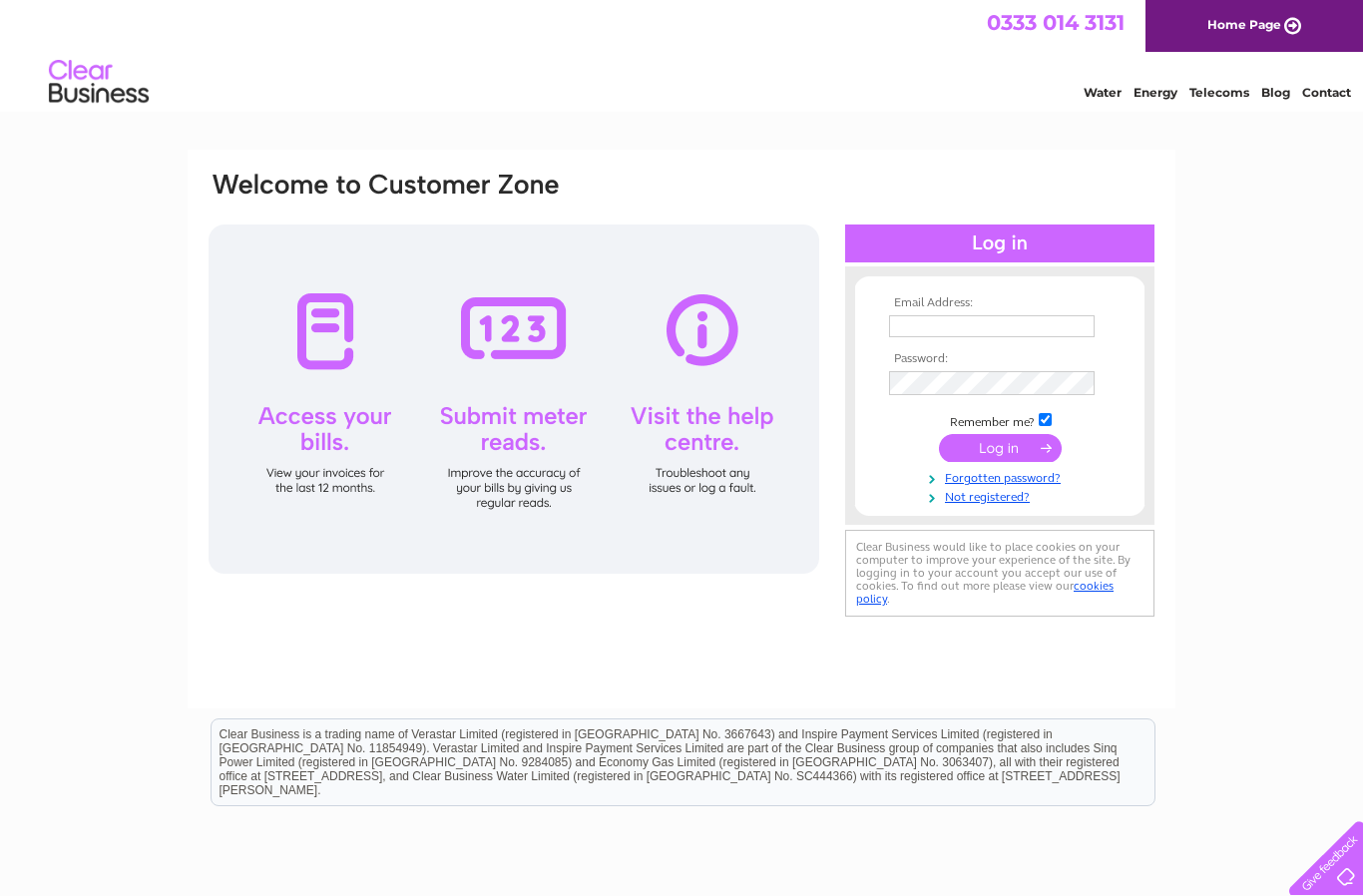 scroll, scrollTop: 0, scrollLeft: 0, axis: both 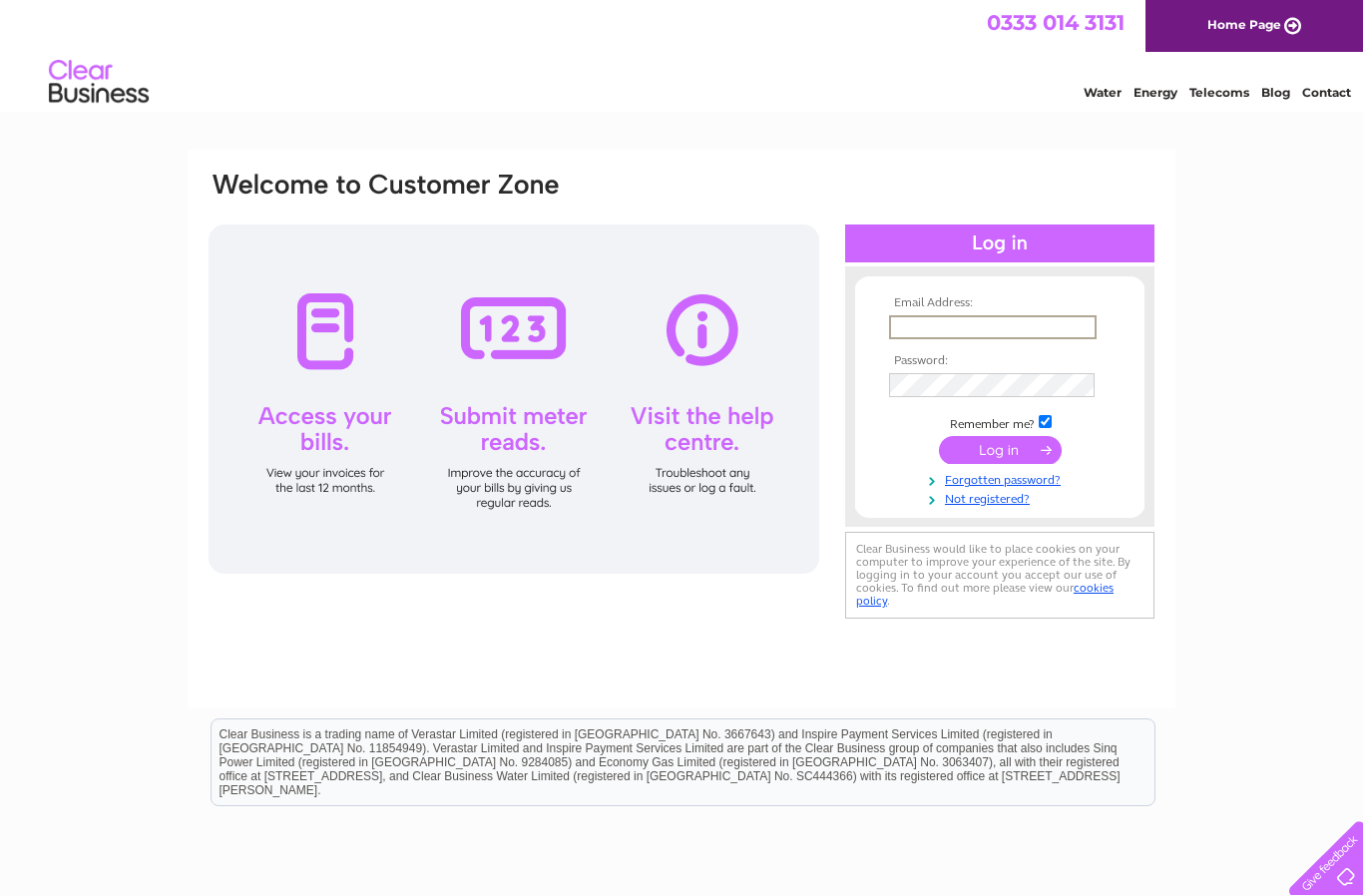 click at bounding box center (1000, 450) 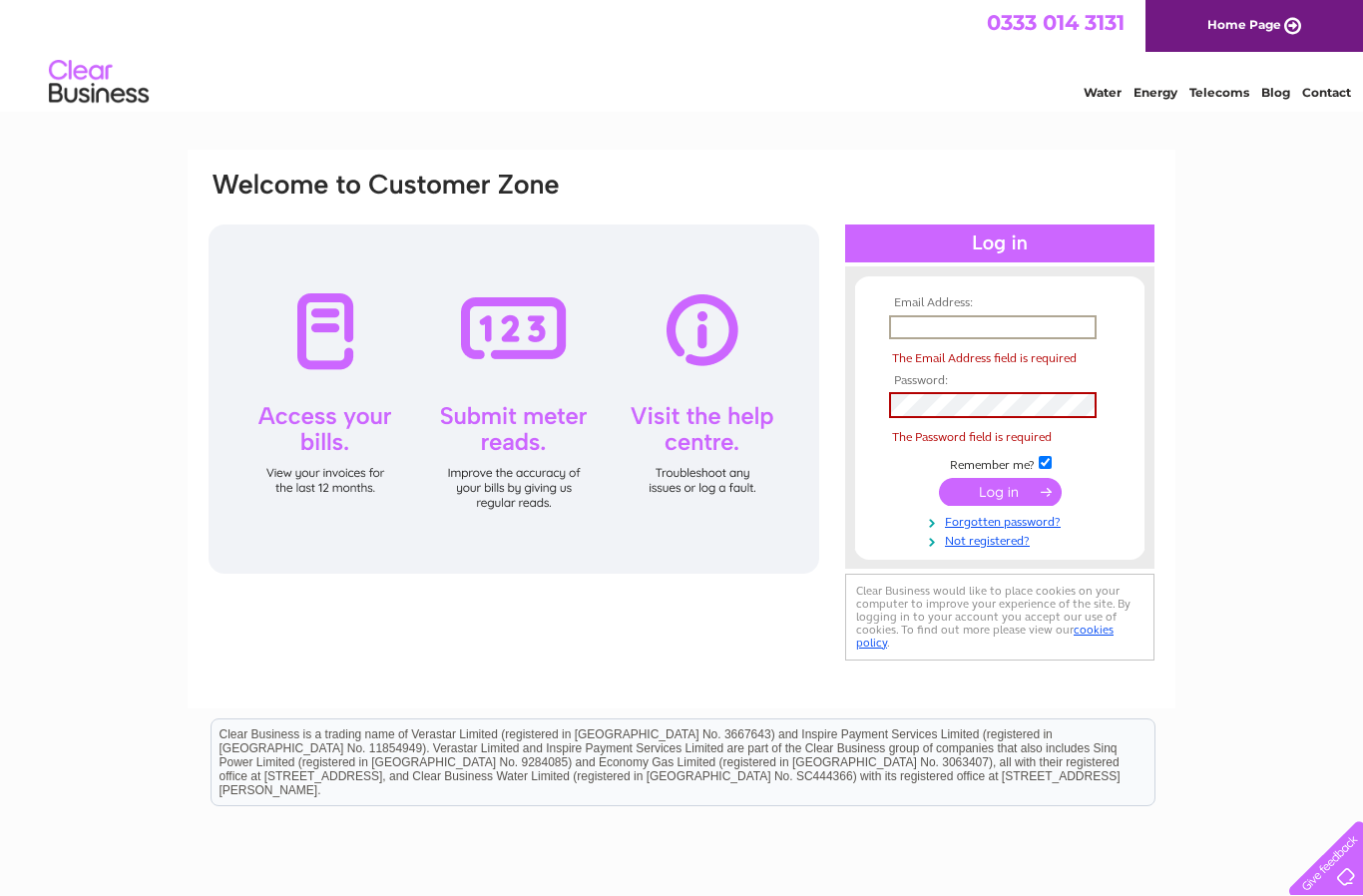 click at bounding box center [1000, 492] 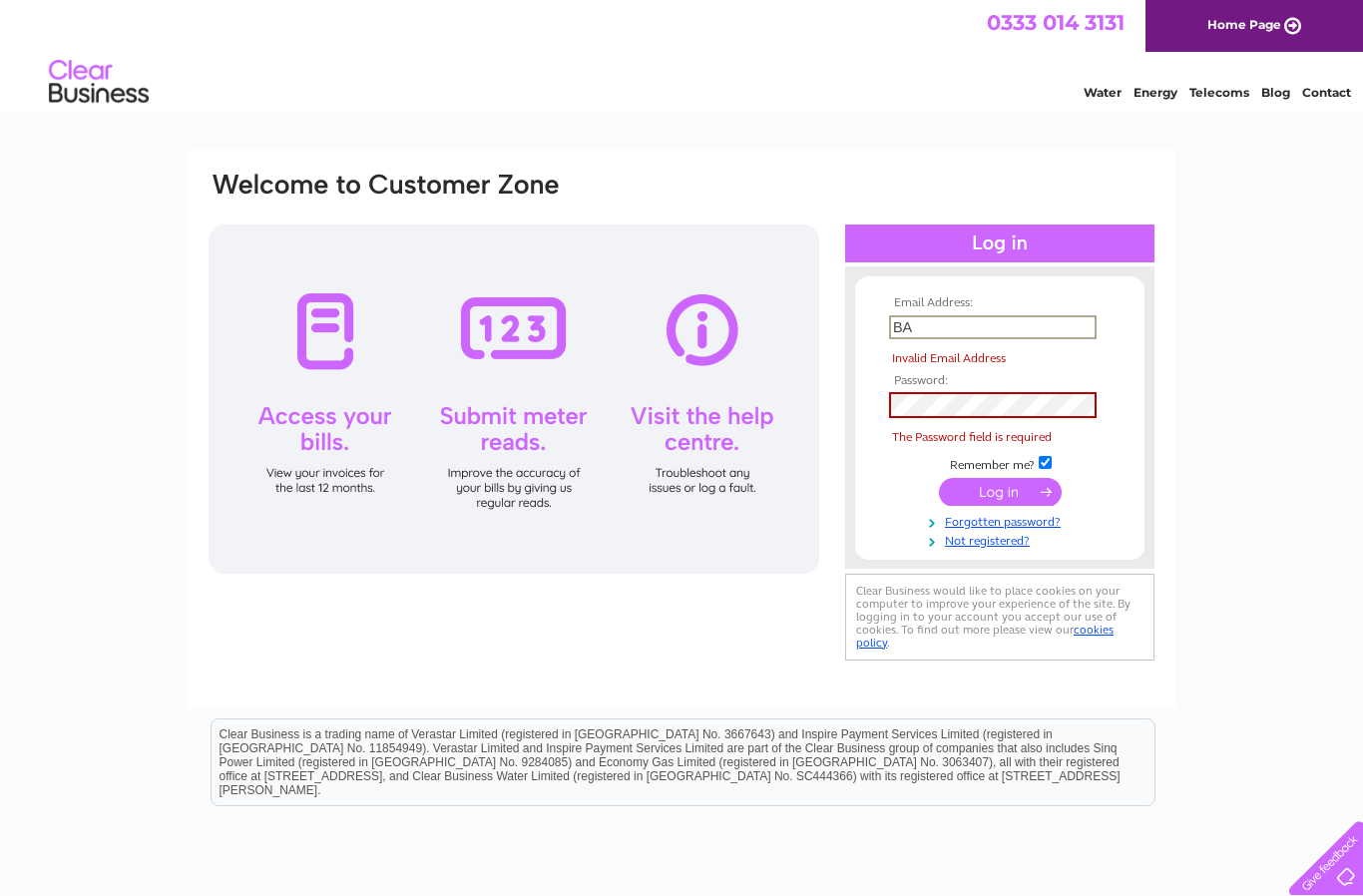type on "B" 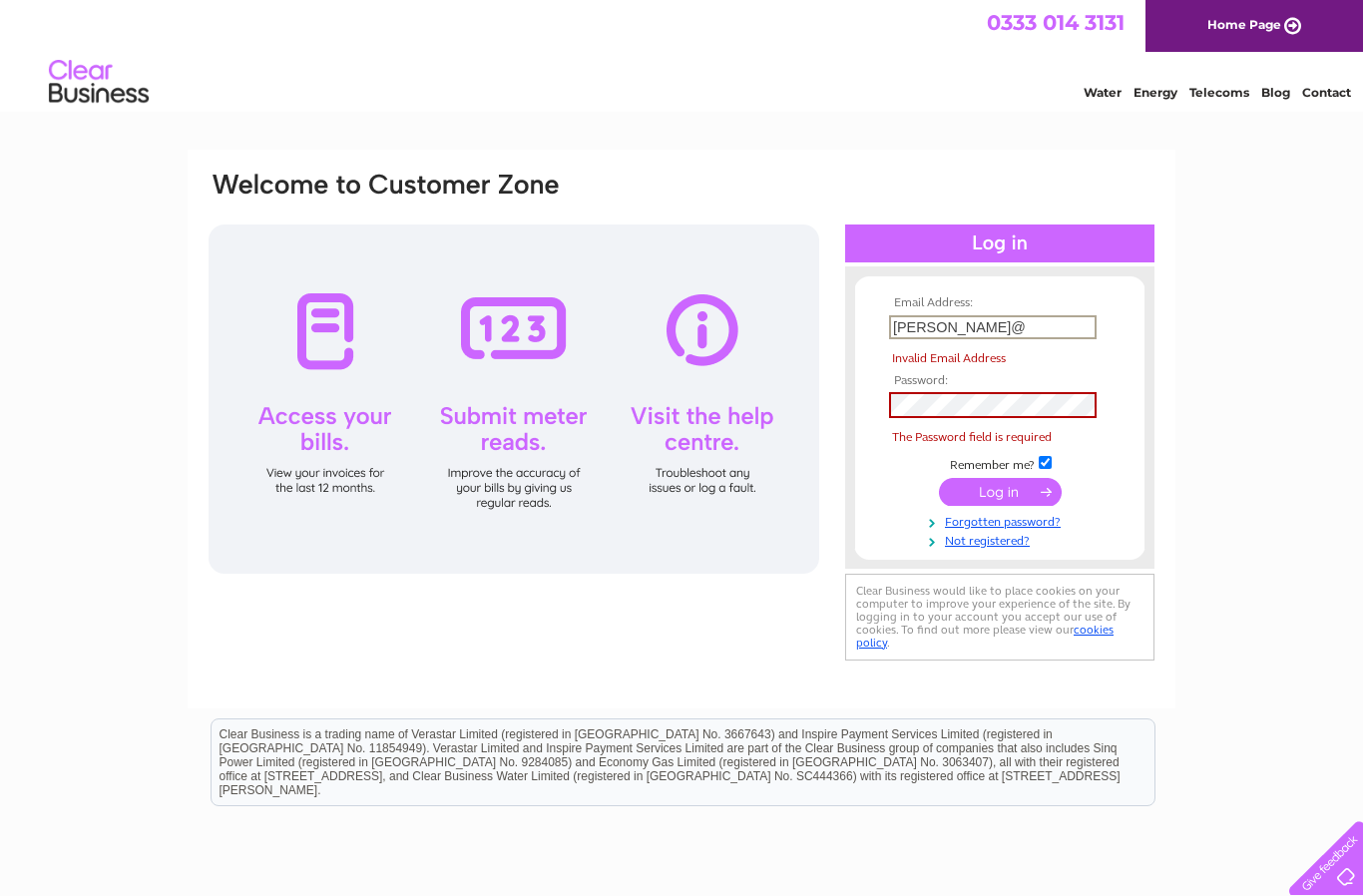 click on "Clear Business is a trading name of Verastar Limited (registered in [GEOGRAPHIC_DATA] No. 3667643) and Inspire Payment Services Limited (registered in [GEOGRAPHIC_DATA] No. 11854949).
Verastar Limited and Inspire Payment Services Limited are part of the Clear Business group of companies that also includes Sinq Power Limited (registered in [GEOGRAPHIC_DATA] No. 9284085)
and Economy Gas Limited (registered in [GEOGRAPHIC_DATA] No. 3063407), all with their registered office at [STREET_ADDRESS], and Clear Business Water Limited
(registered in [GEOGRAPHIC_DATA] No. SC444366) with its registered office at [STREET_ADDRESS][PERSON_NAME]." at bounding box center [682, 762] 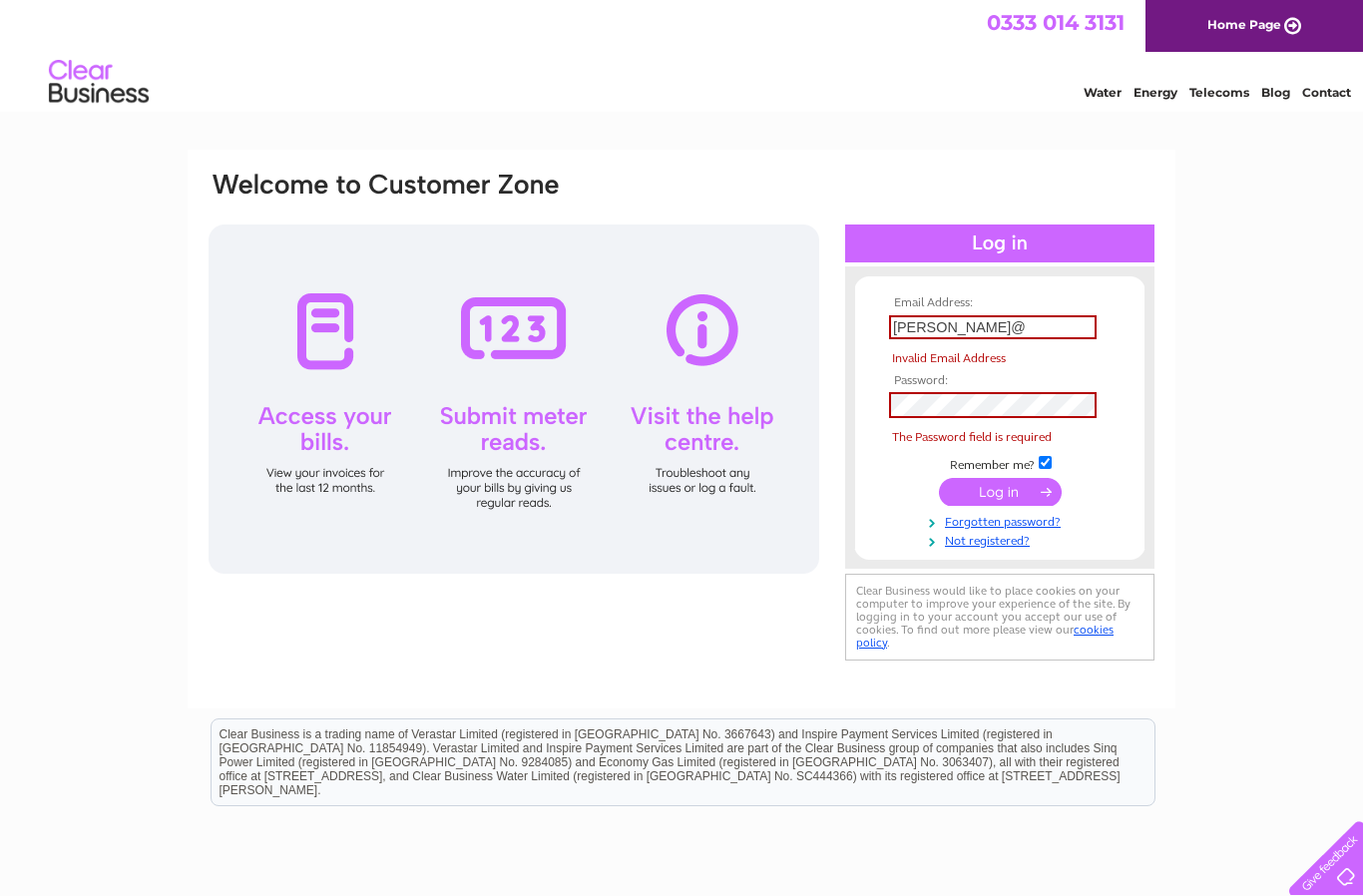 click on "Barbara@" at bounding box center (993, 327) 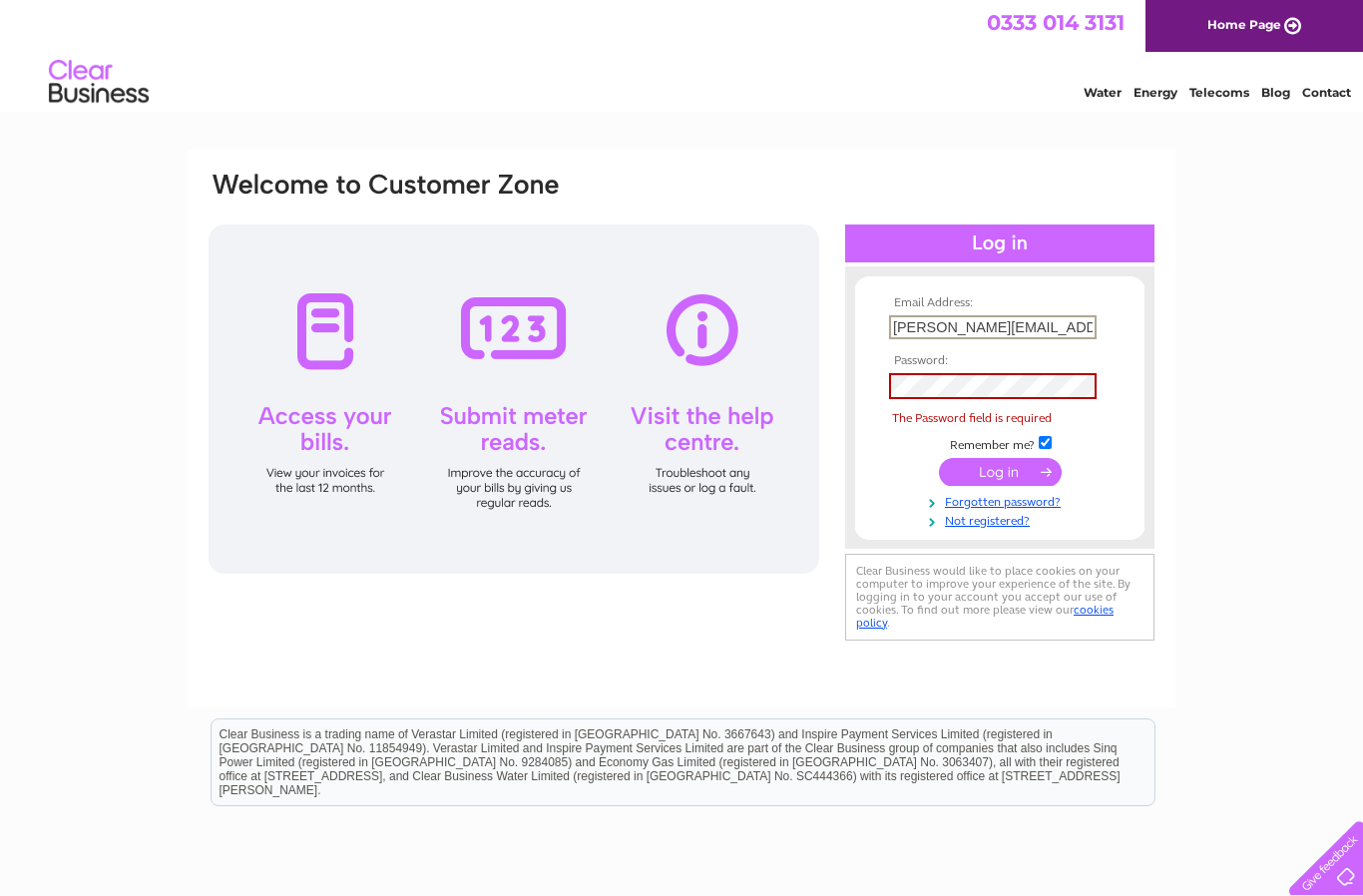 type on "Barbara@dunnydeer.co" 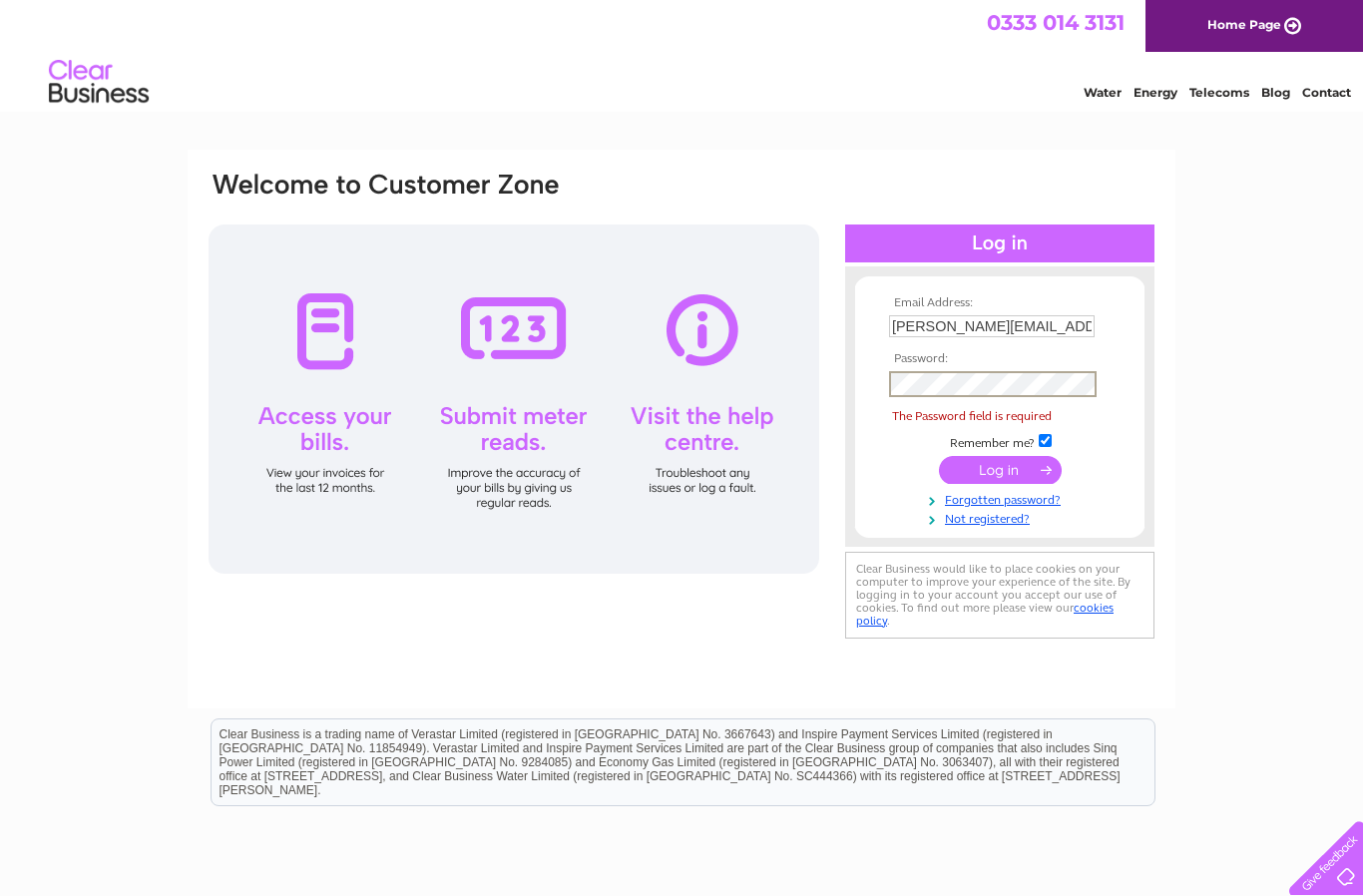 click on "Forgotten password?" at bounding box center (1002, 498) 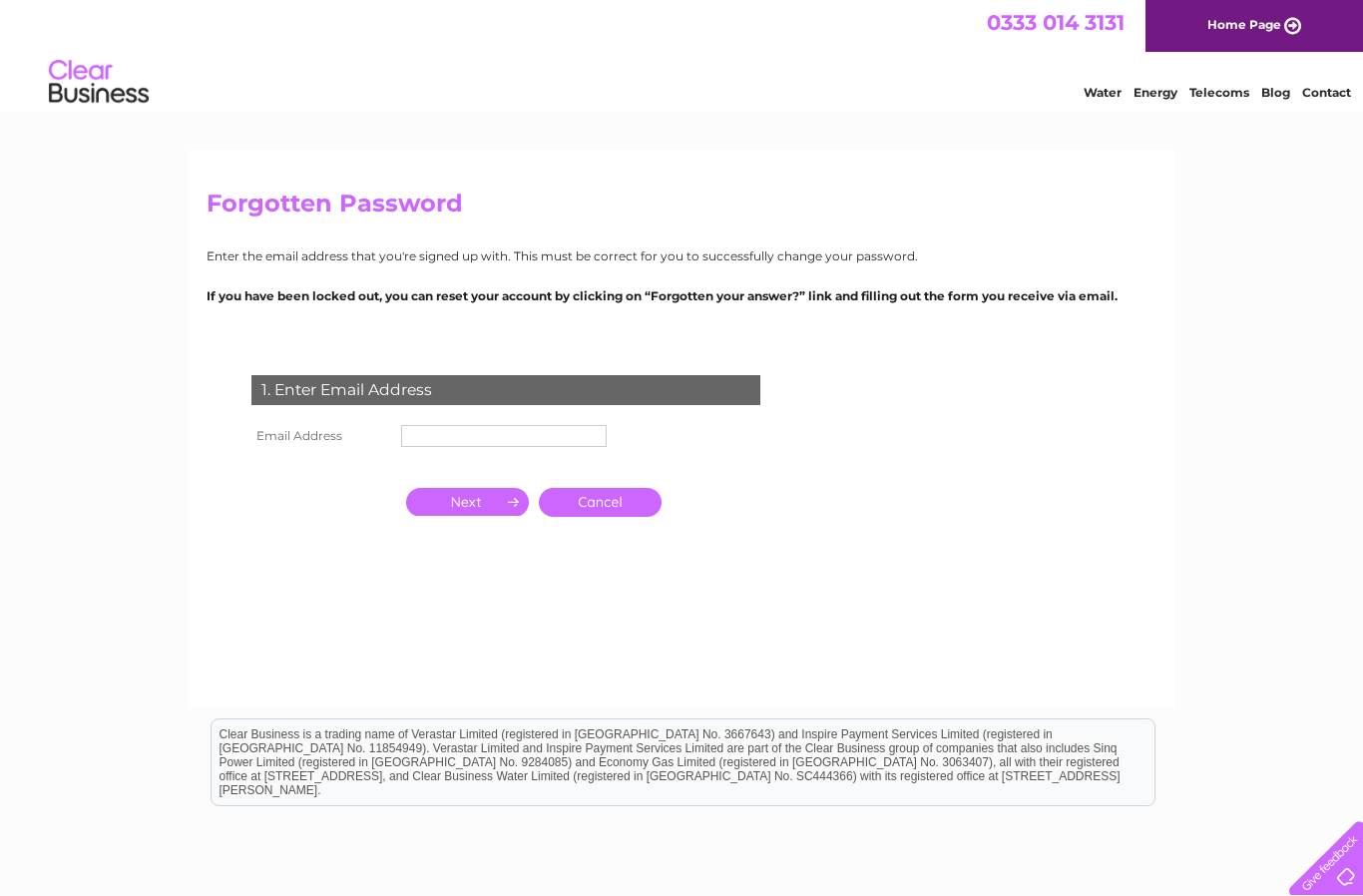 scroll, scrollTop: 0, scrollLeft: 0, axis: both 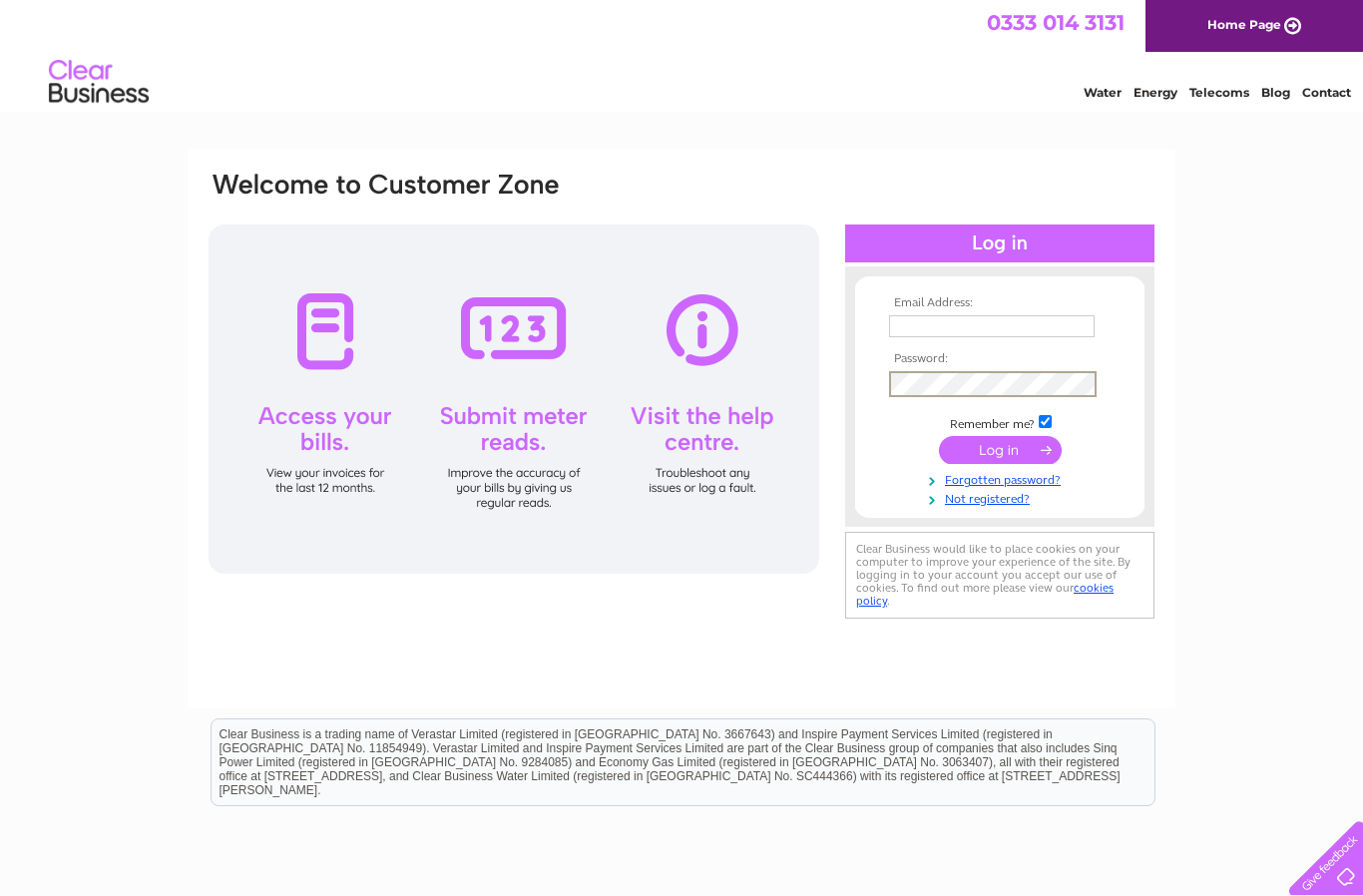 click at bounding box center (1000, 450) 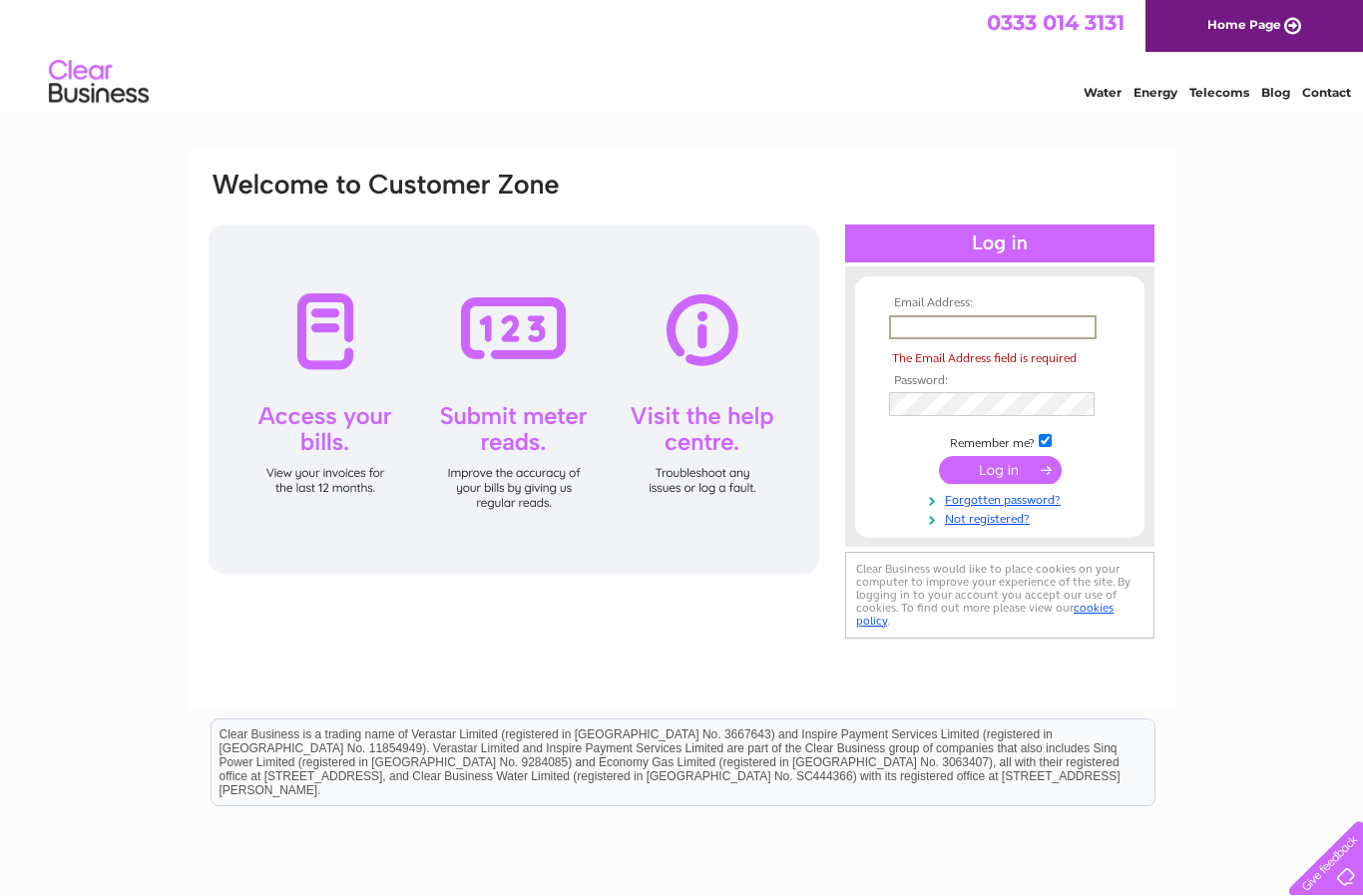 type on "B" 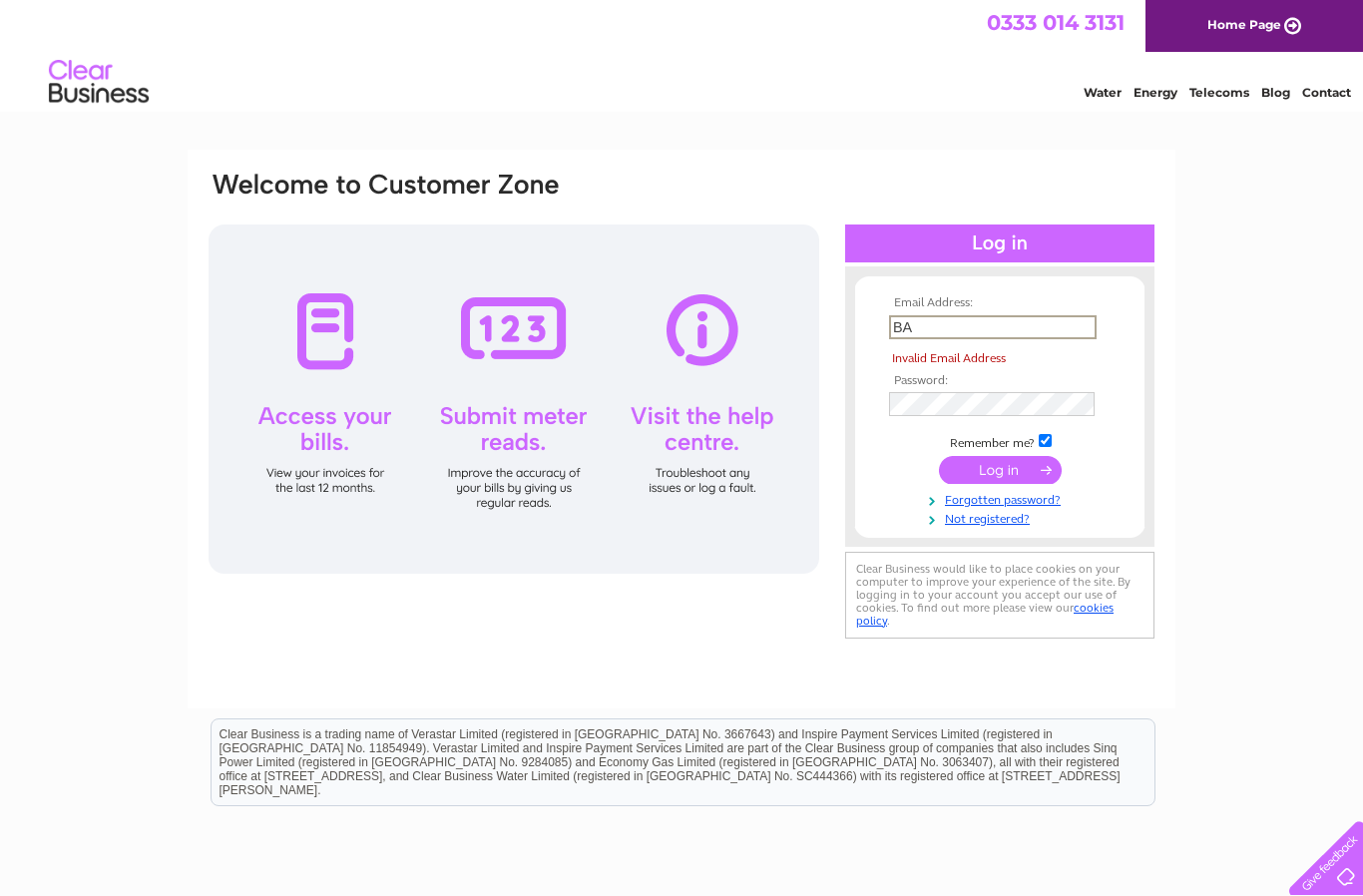 type on "B" 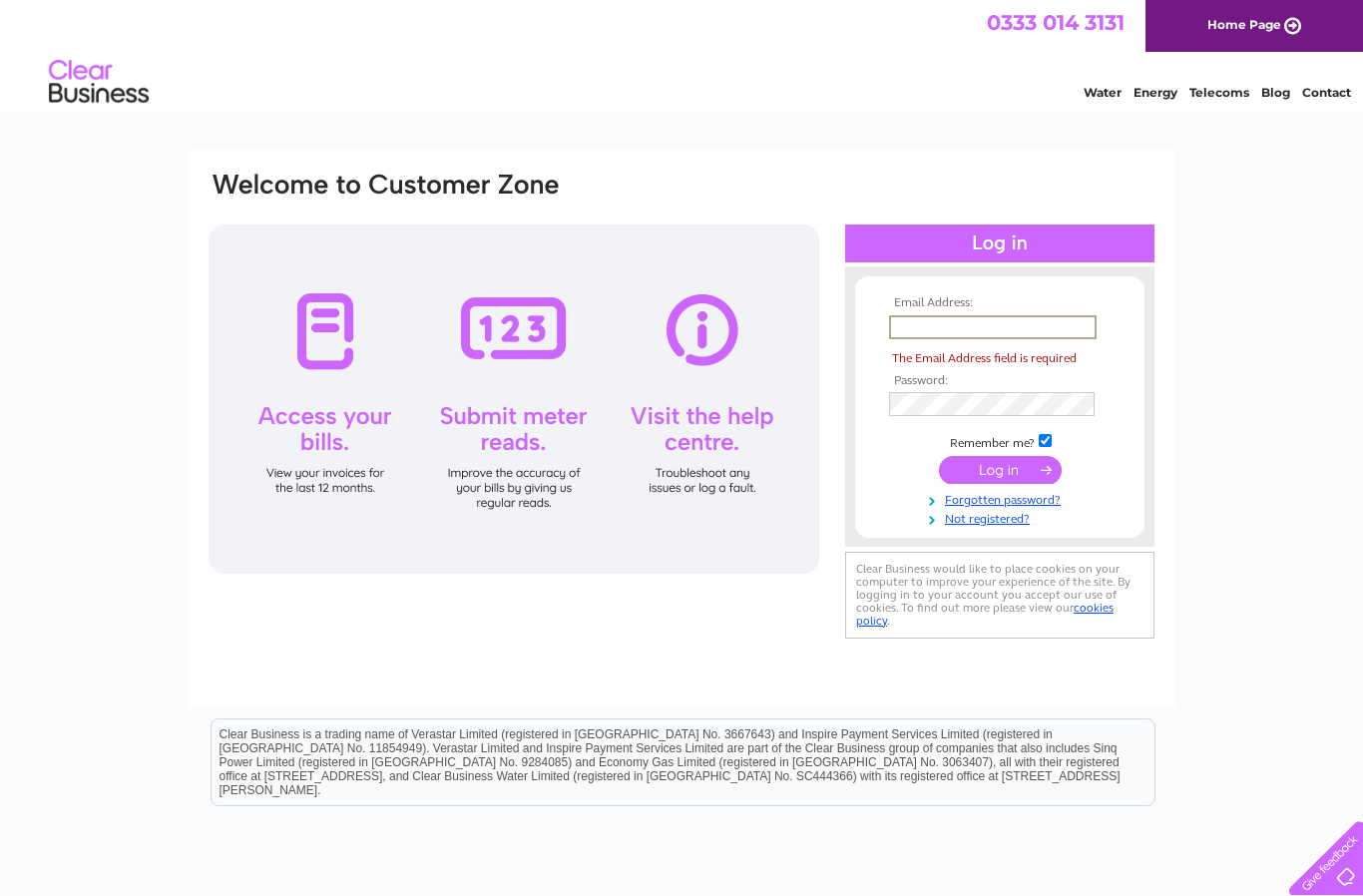 type on "B" 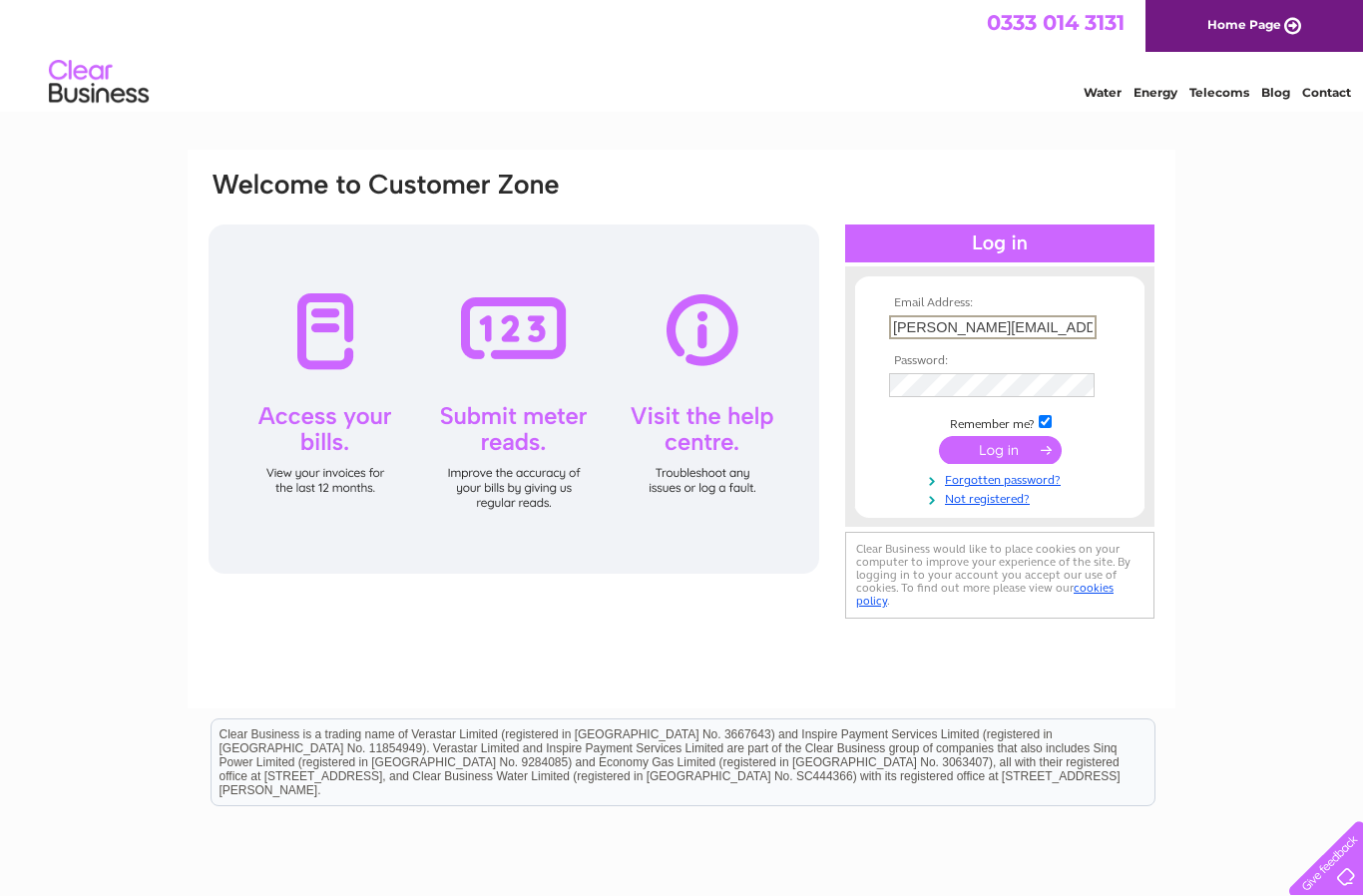 type on "barbara@dunnydeer.co" 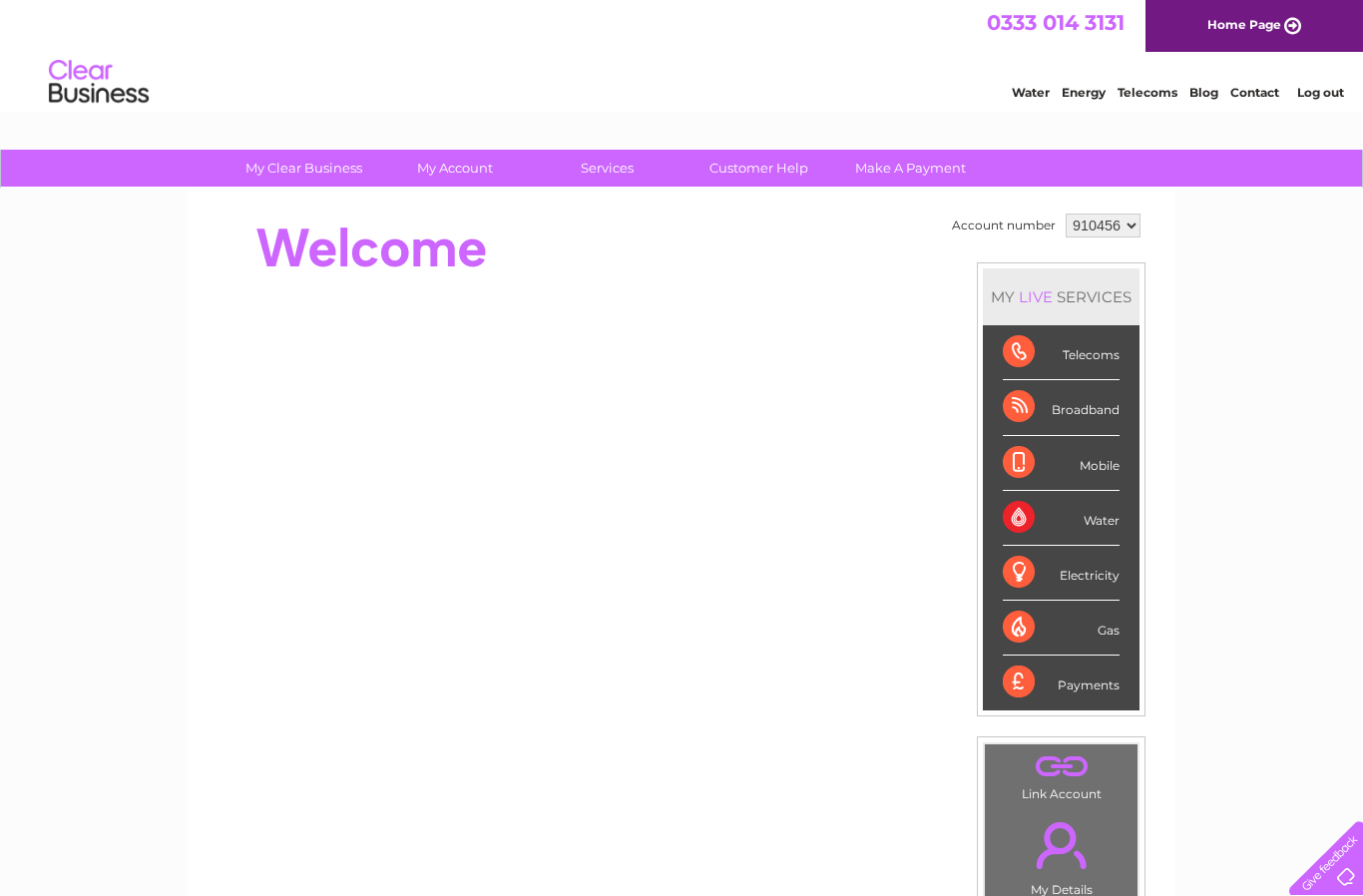 scroll, scrollTop: 0, scrollLeft: 0, axis: both 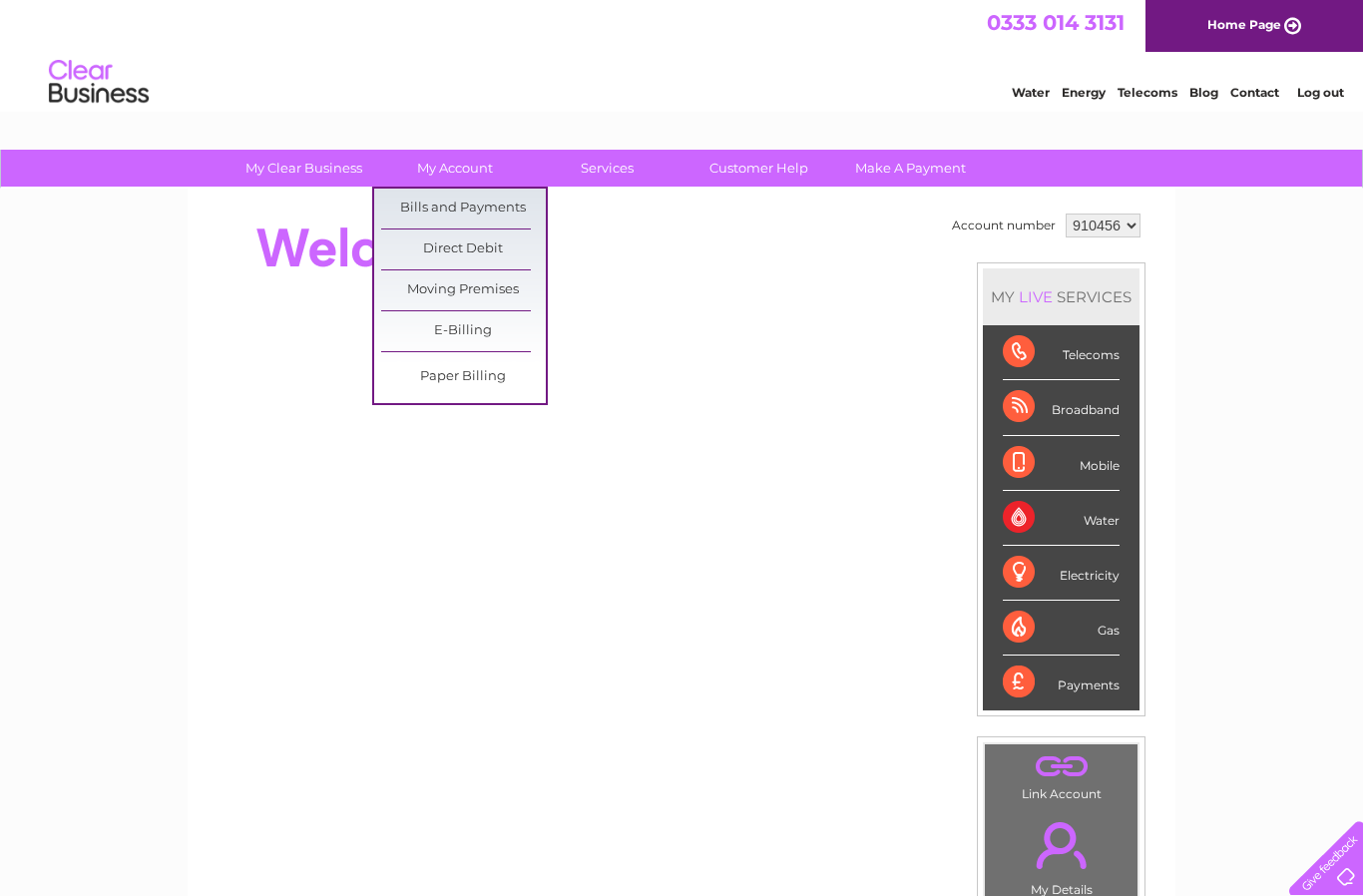 click on "Bills and Payments" at bounding box center [463, 209] 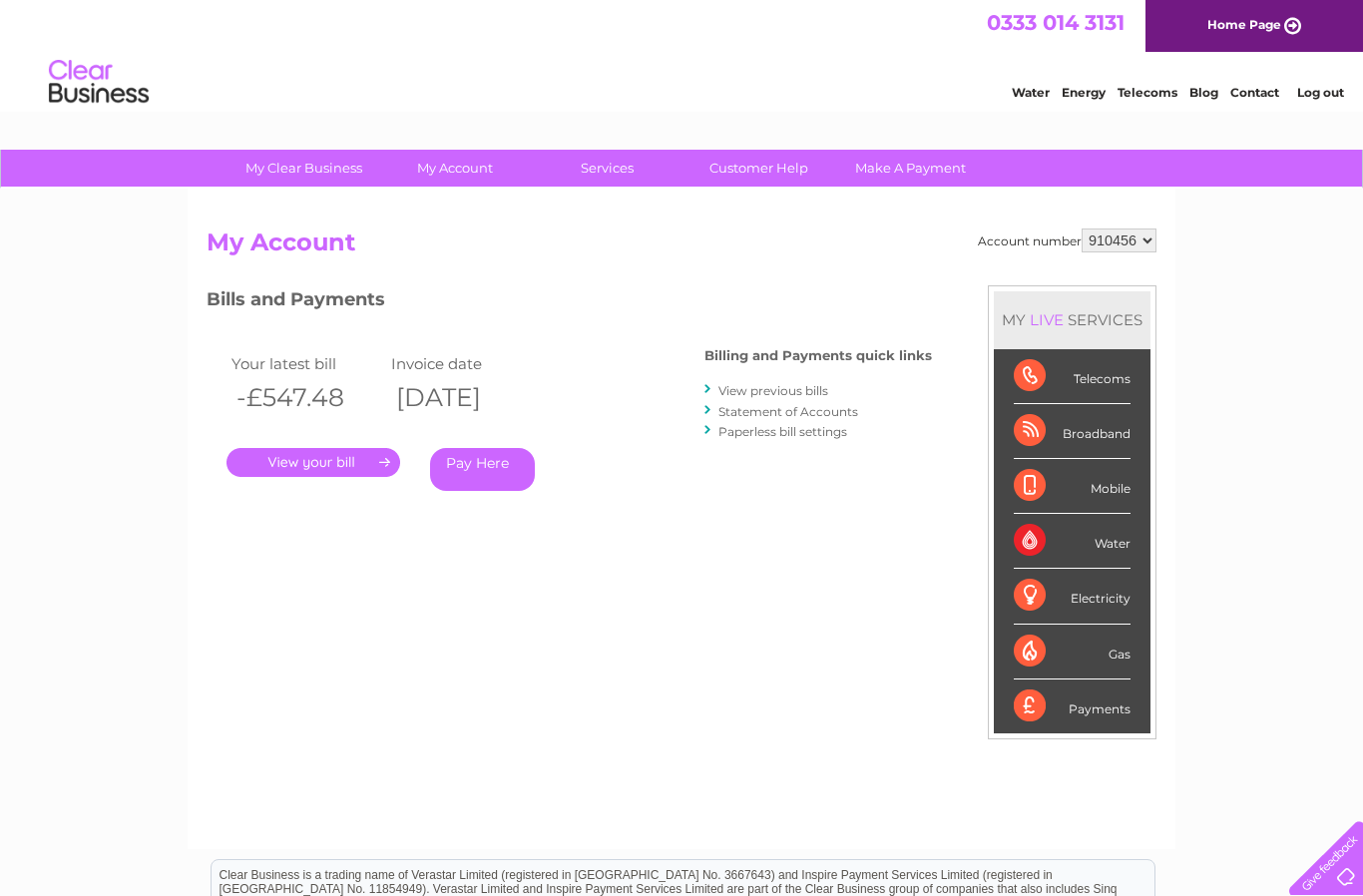 scroll, scrollTop: 0, scrollLeft: 0, axis: both 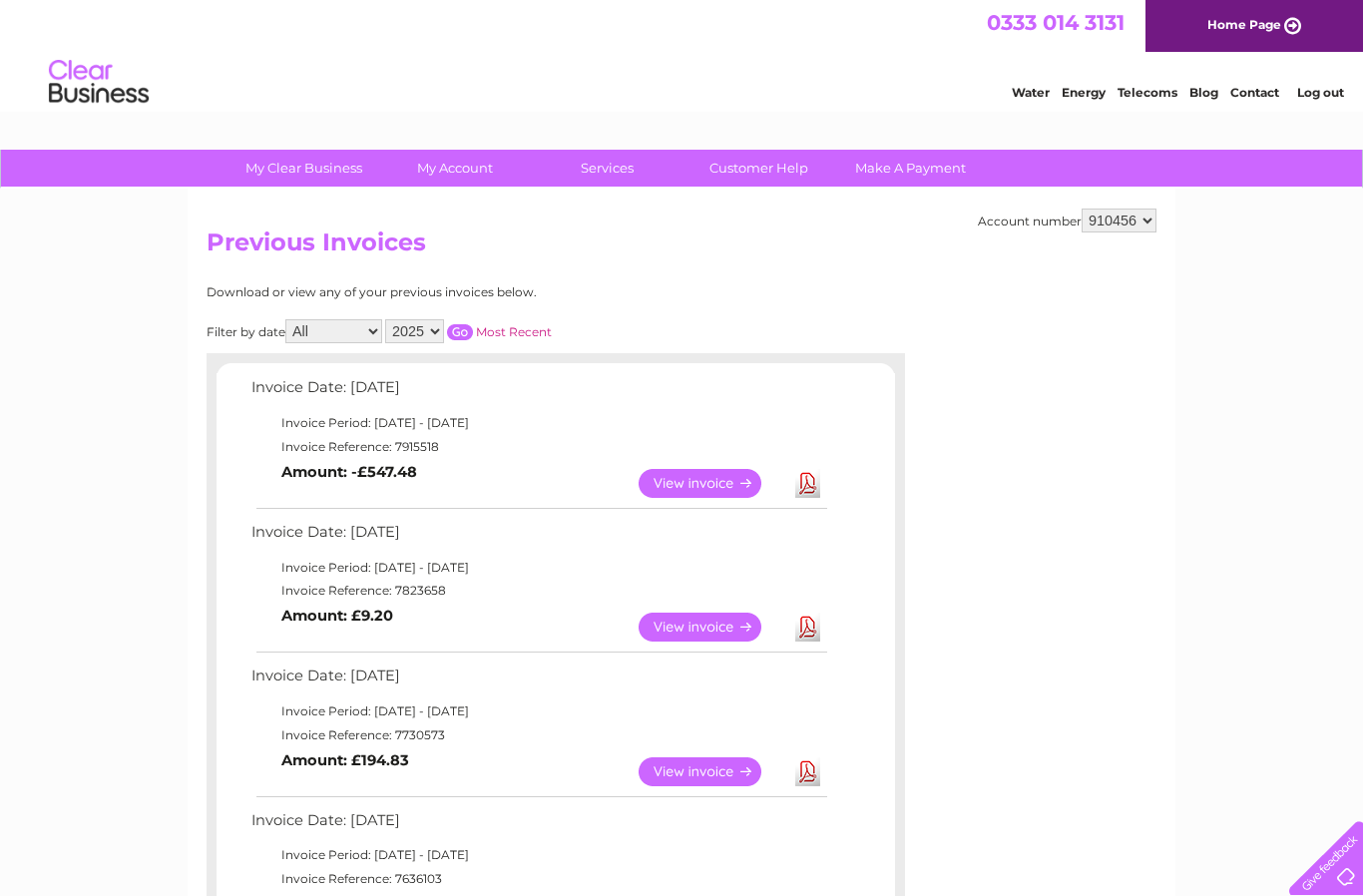 click on "View" at bounding box center [711, 483] 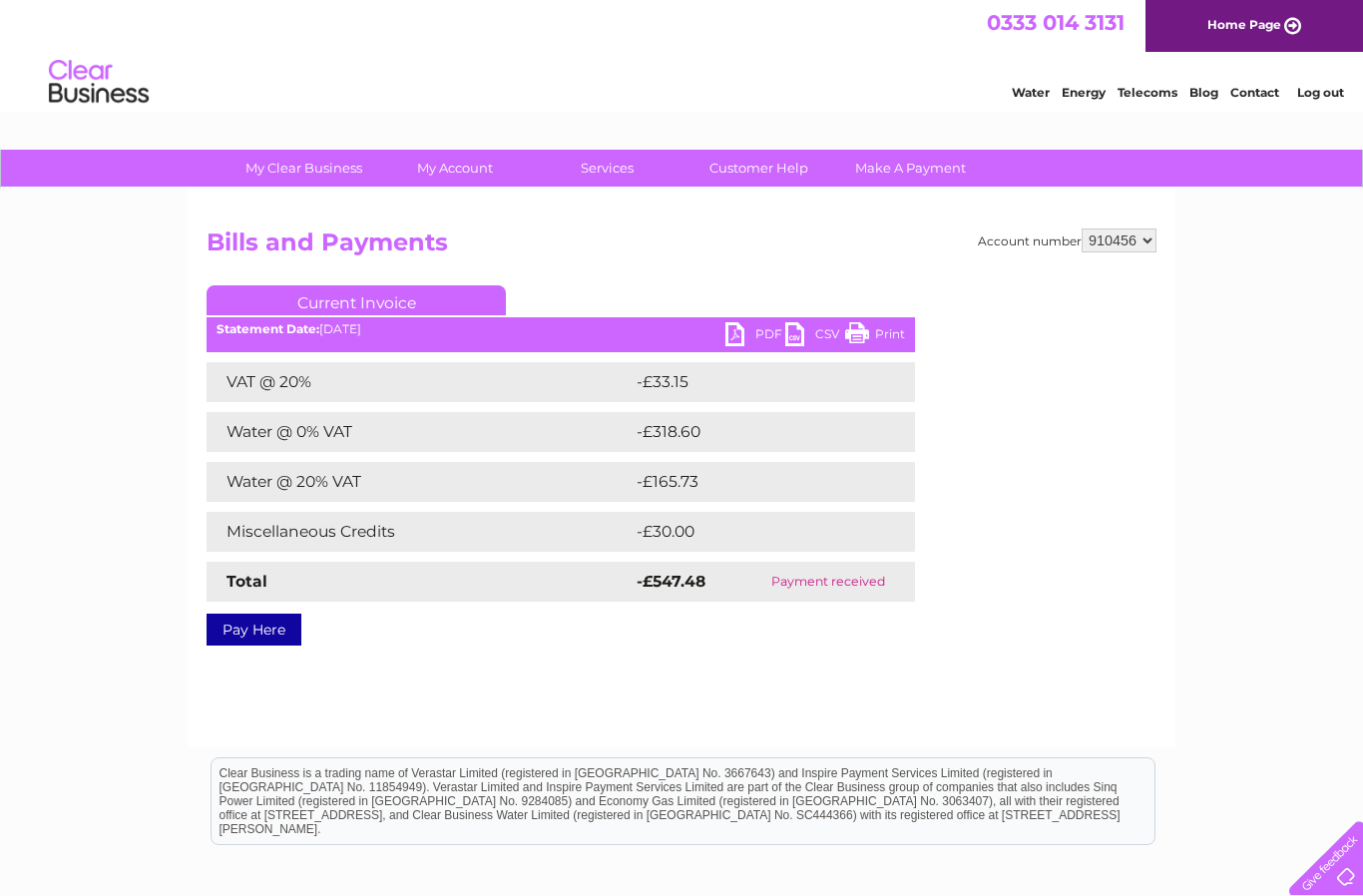 scroll, scrollTop: 0, scrollLeft: 0, axis: both 